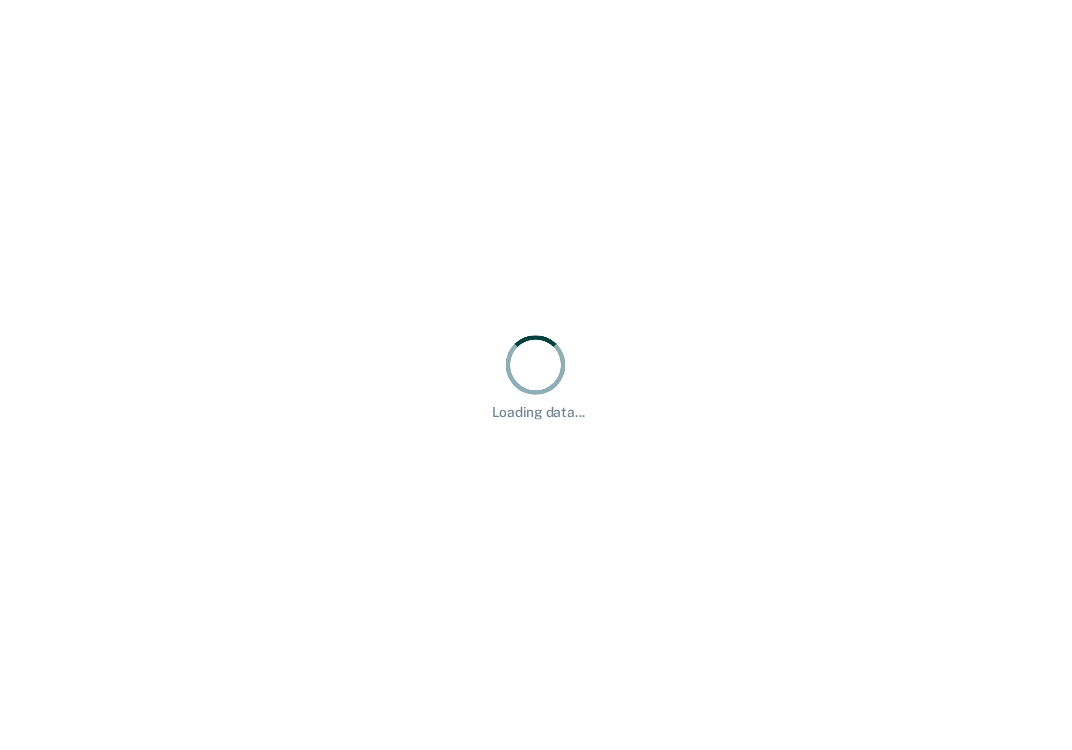 scroll, scrollTop: 0, scrollLeft: 0, axis: both 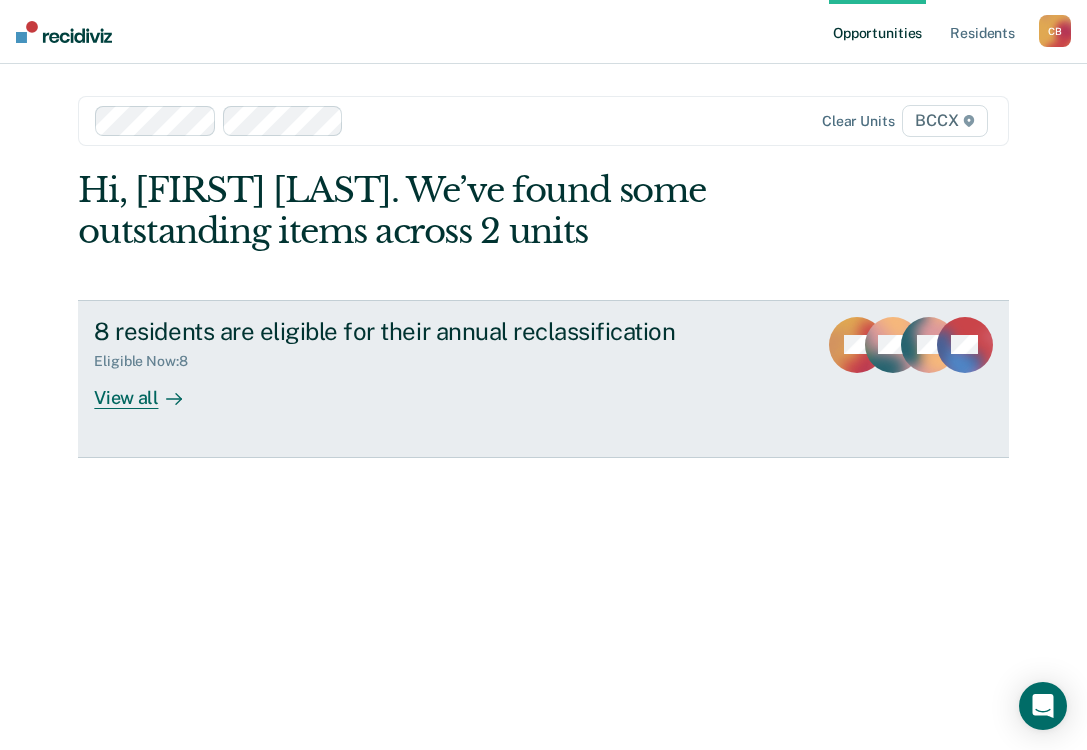 click on "View all" at bounding box center [150, 389] 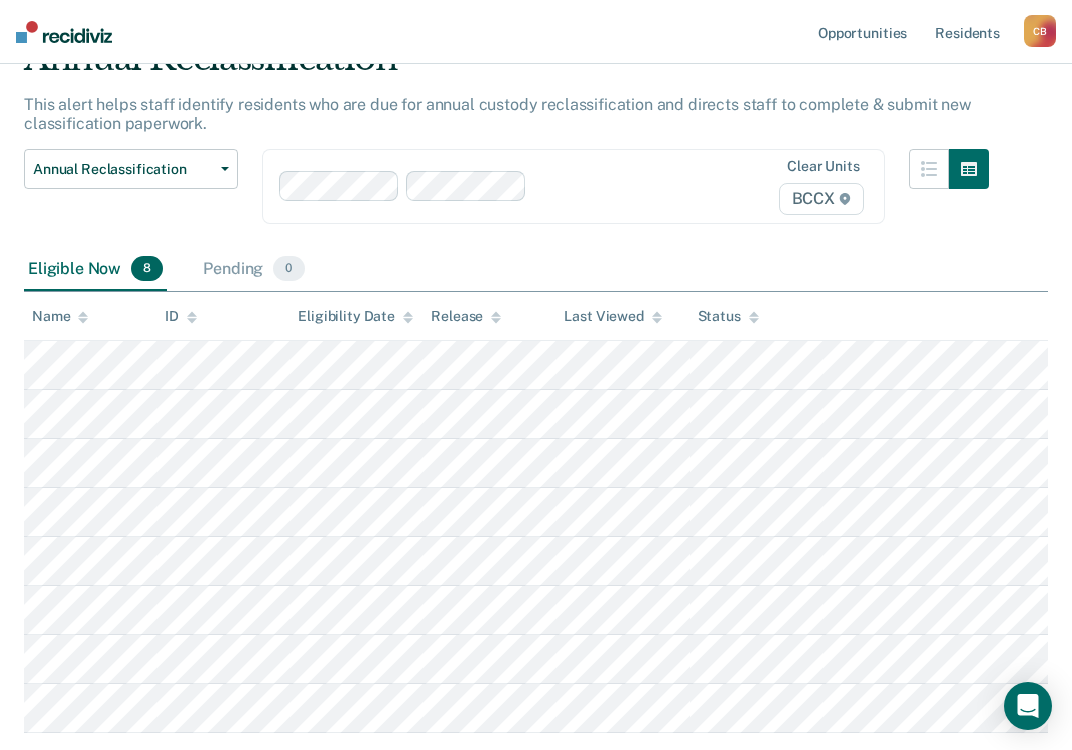 scroll, scrollTop: 200, scrollLeft: 0, axis: vertical 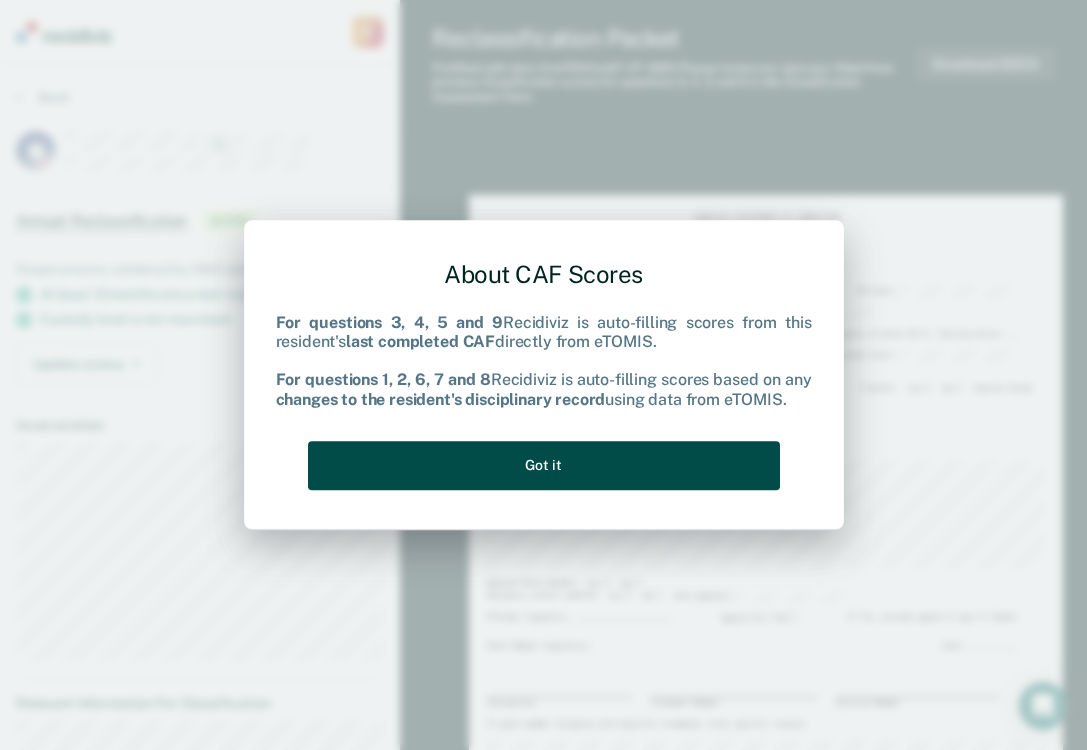 click on "Got it" at bounding box center [544, 465] 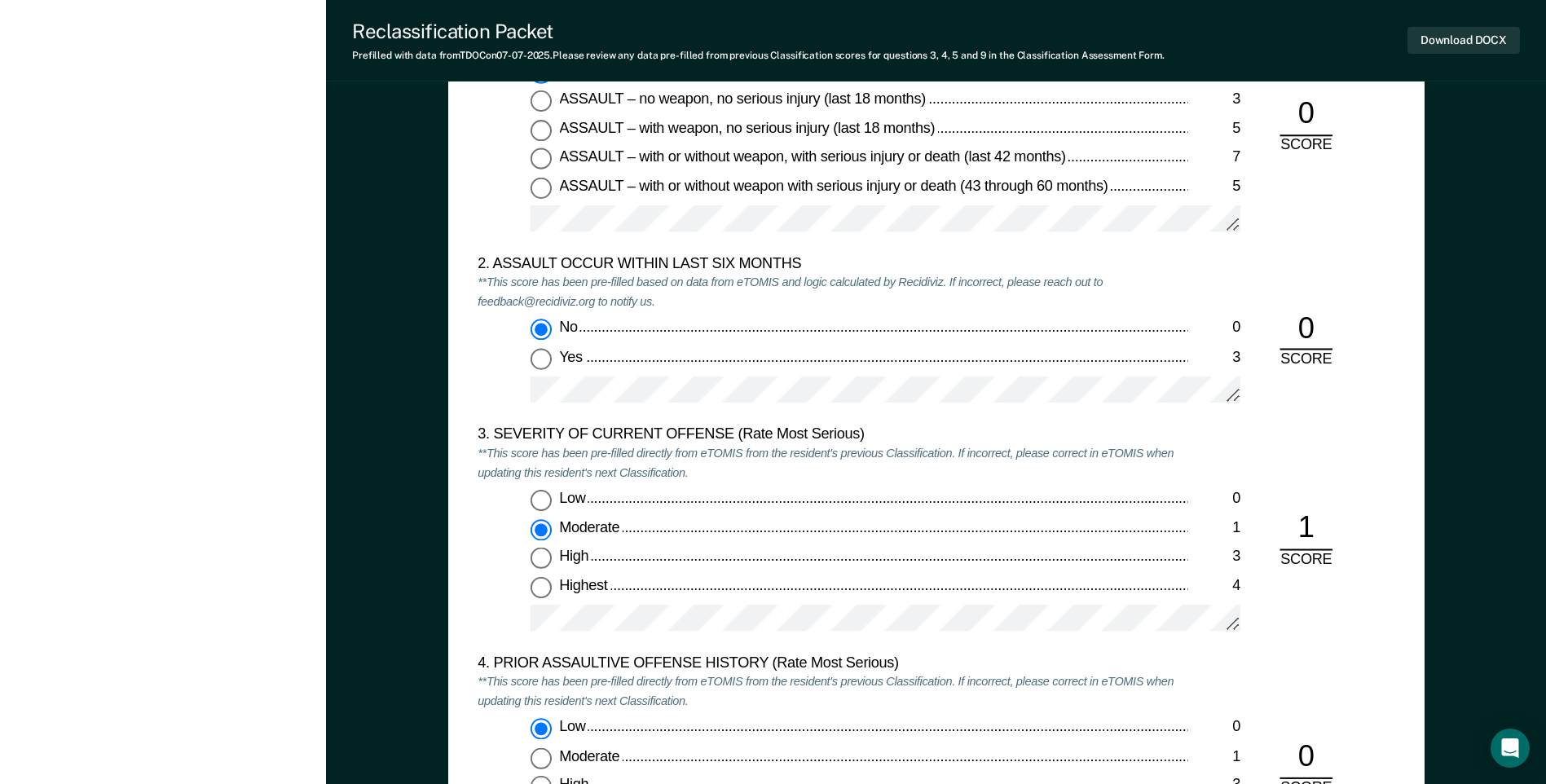 scroll, scrollTop: 1711, scrollLeft: 0, axis: vertical 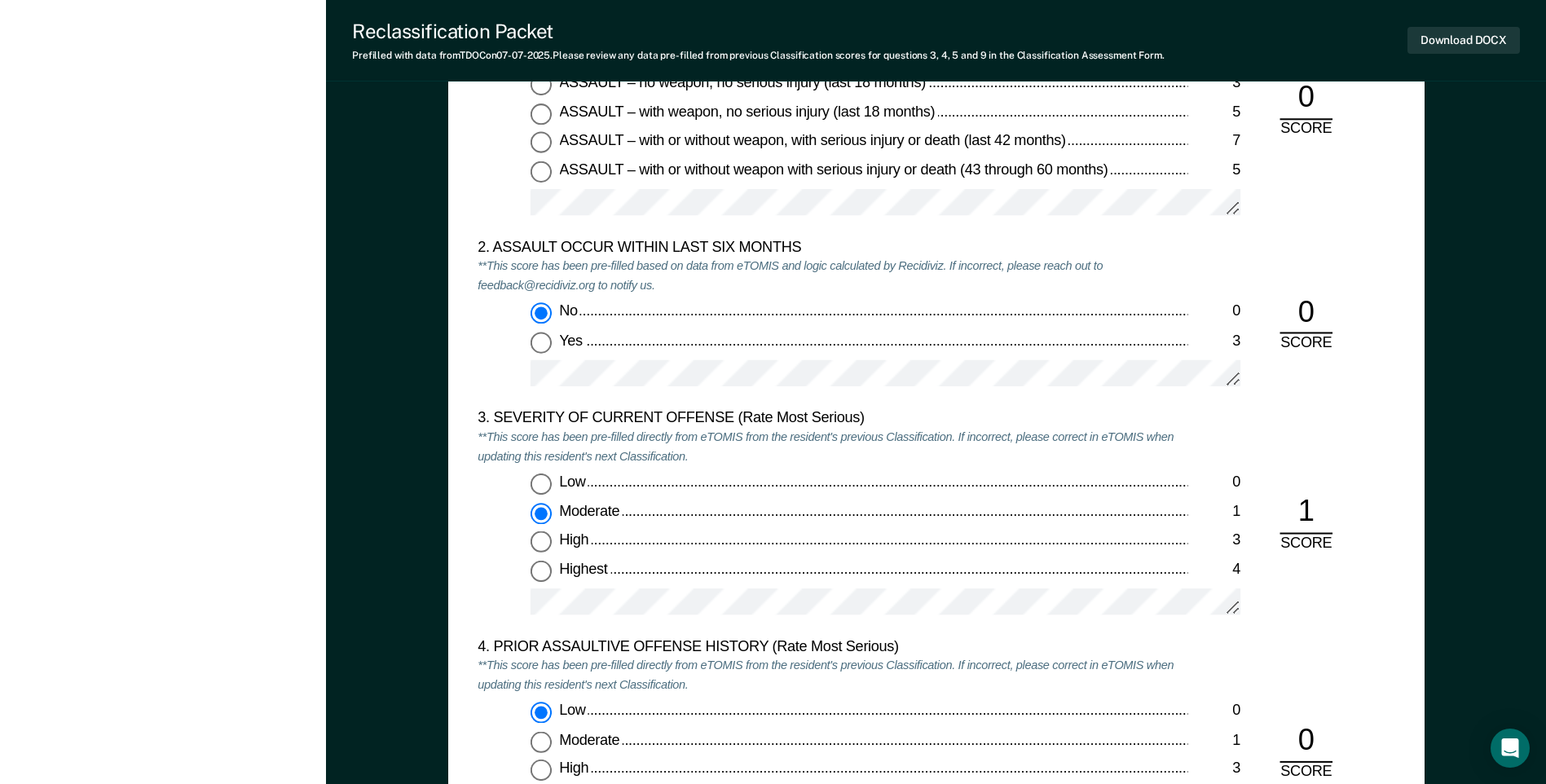 click on "Highest 4" at bounding box center [541, 56] 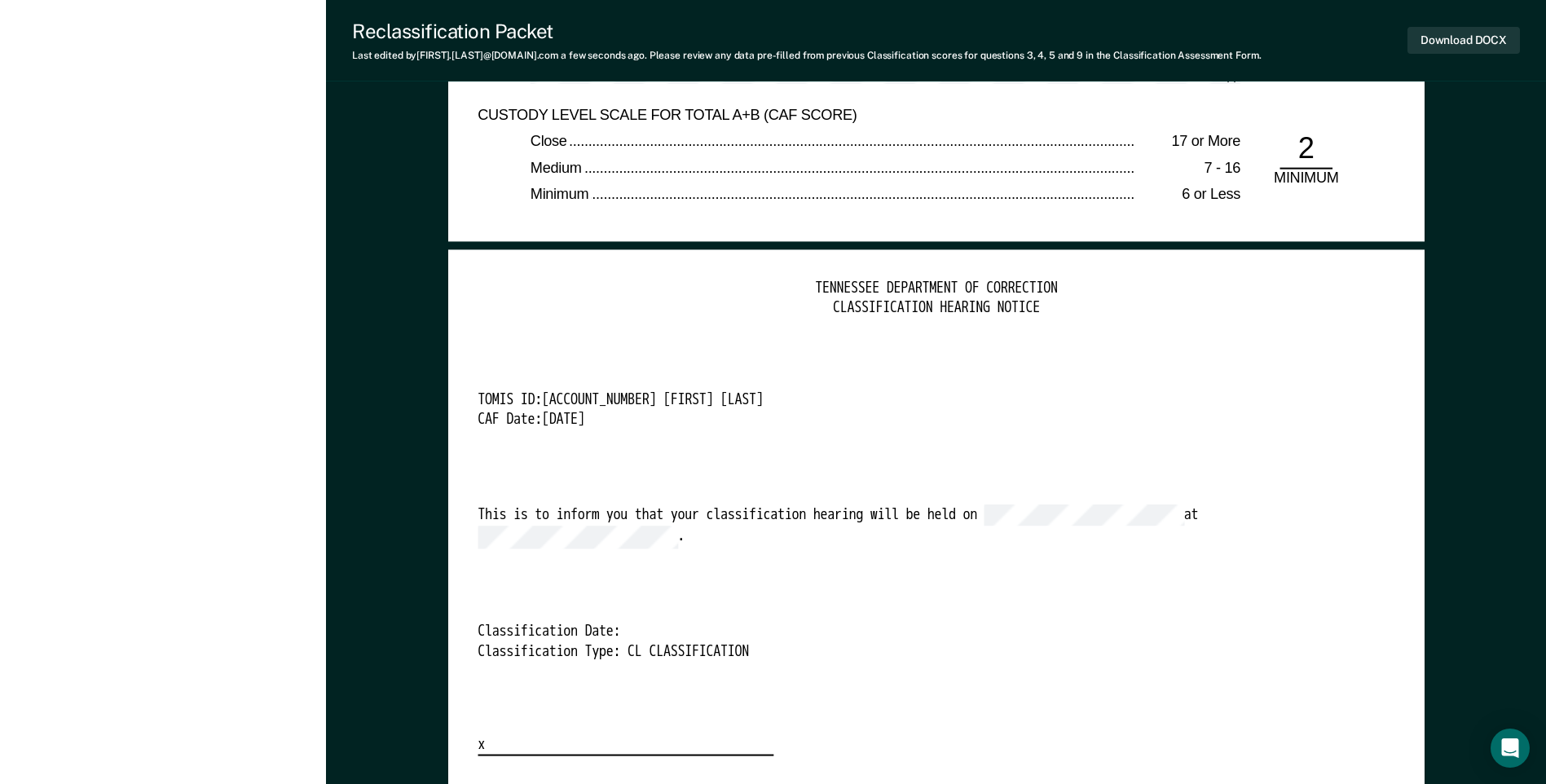 scroll, scrollTop: 3993, scrollLeft: 0, axis: vertical 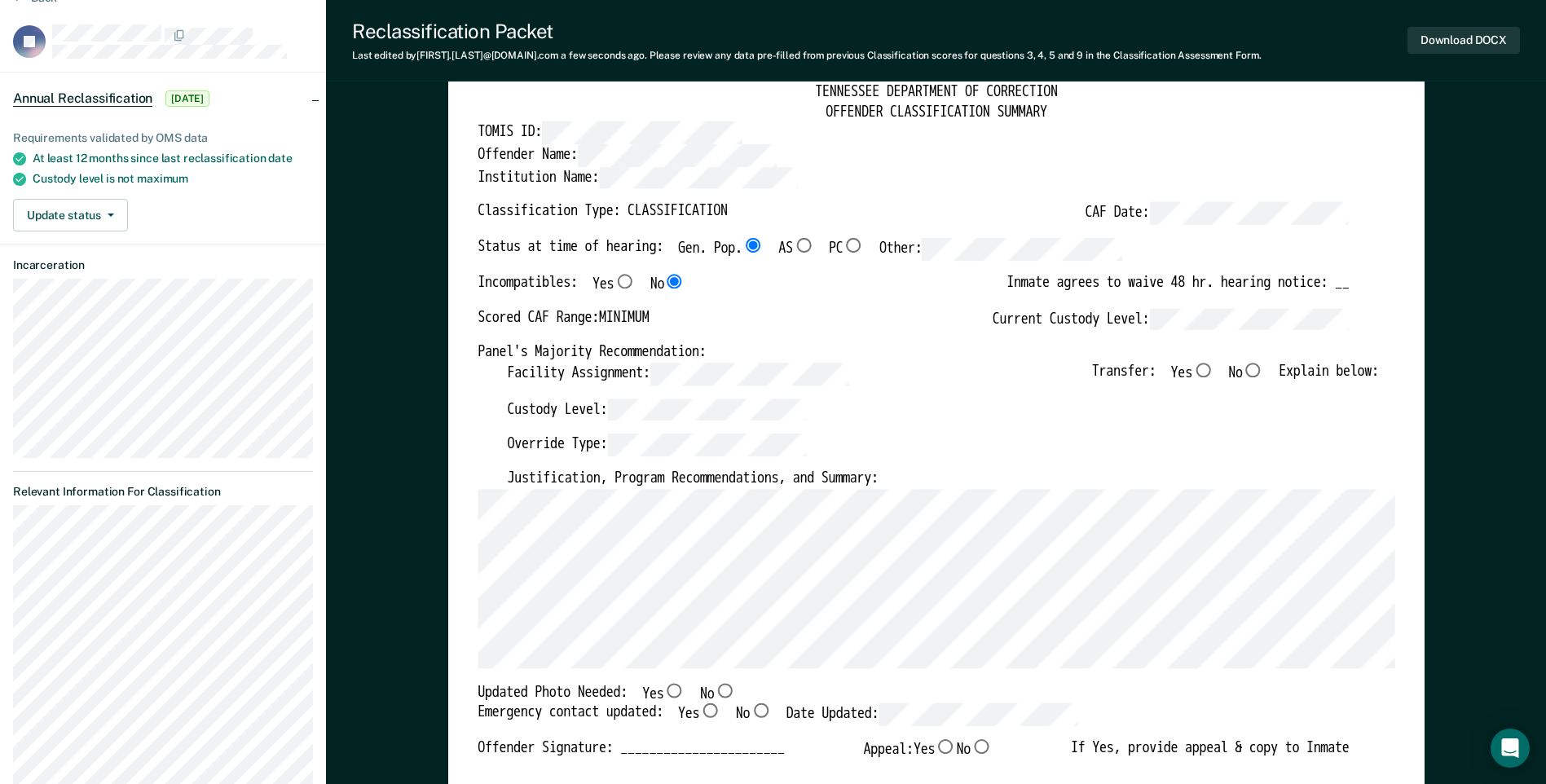 click on "No" at bounding box center [1203, 370] 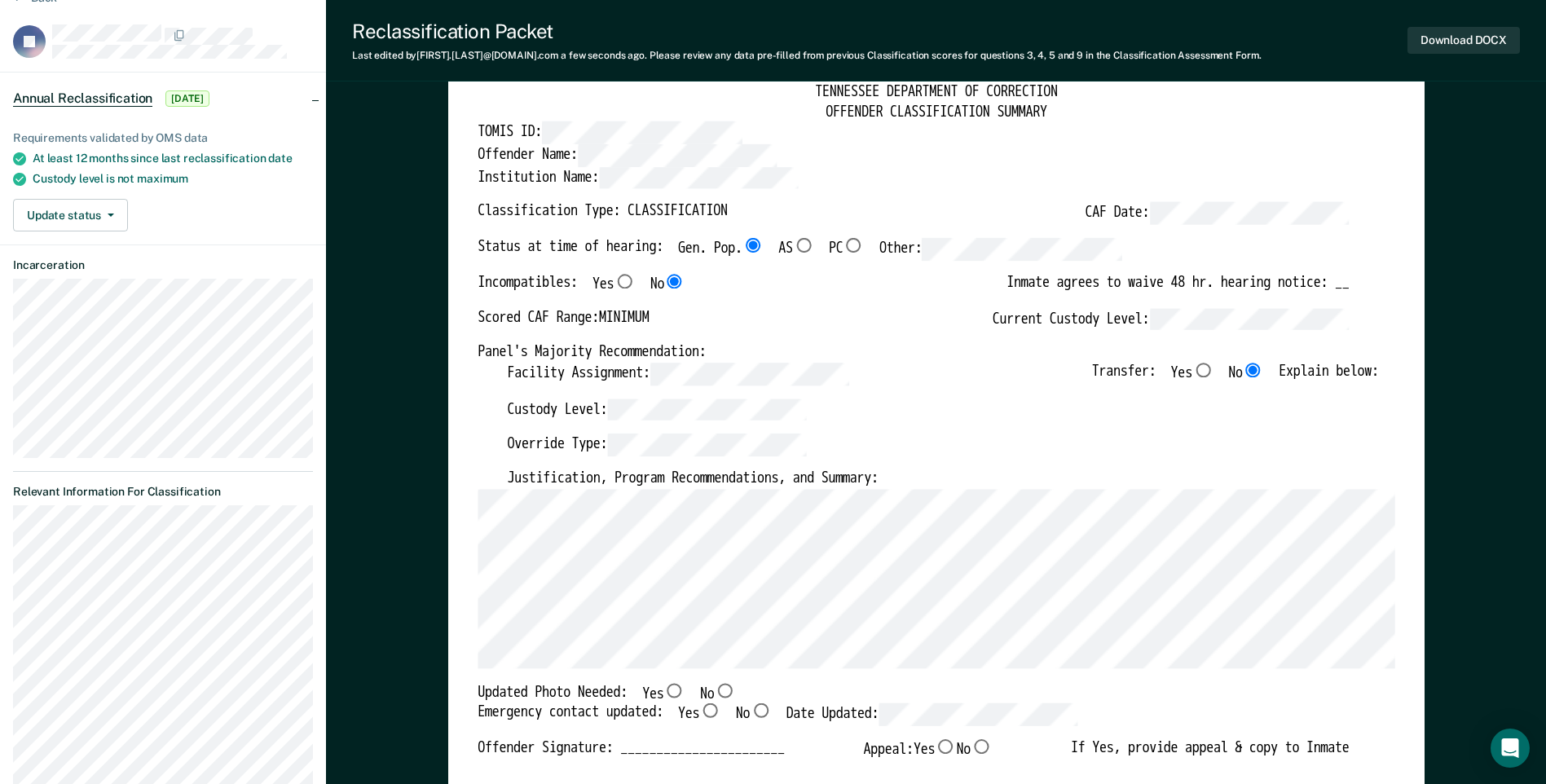 click on "TENNESSEE DEPARTMENT OF CORRECTION OFFENDER CLASSIFICATION SUMMARY TOMIS ID:  Offender Name:  Institution Name:  Classification Type: CLASSIFICATION CAF Date:  Status at time of hearing: Gen. Pop. AS PC Other:   Incompatibles: Yes No Inmate agrees to waive 48 hr. hearing notice: __ Scored CAF Range: MINIMUM Current Custody Level:  Panel's Majority Recommendation: Facility Assignment: Transfer: Yes No Explain below: Custody Level:  Override Type:  Justification, Program Recommendations, and Summary: Updated Photo Needed: Yes No Emergency contact updated: Yes No Date Updated:  Offender Signature: _______________________ Appeal: Yes No If Yes, provide appeal & copy to Inmate Panel Member Signatures: Date: ___________ Chairperson Treatment Member Security Member If panel member disagrees with majority recommend, state specific reasons: Approving Authority: Signature Date Approve ___ Deny ___ If denied, reasons include:" at bounding box center [936, 689] 